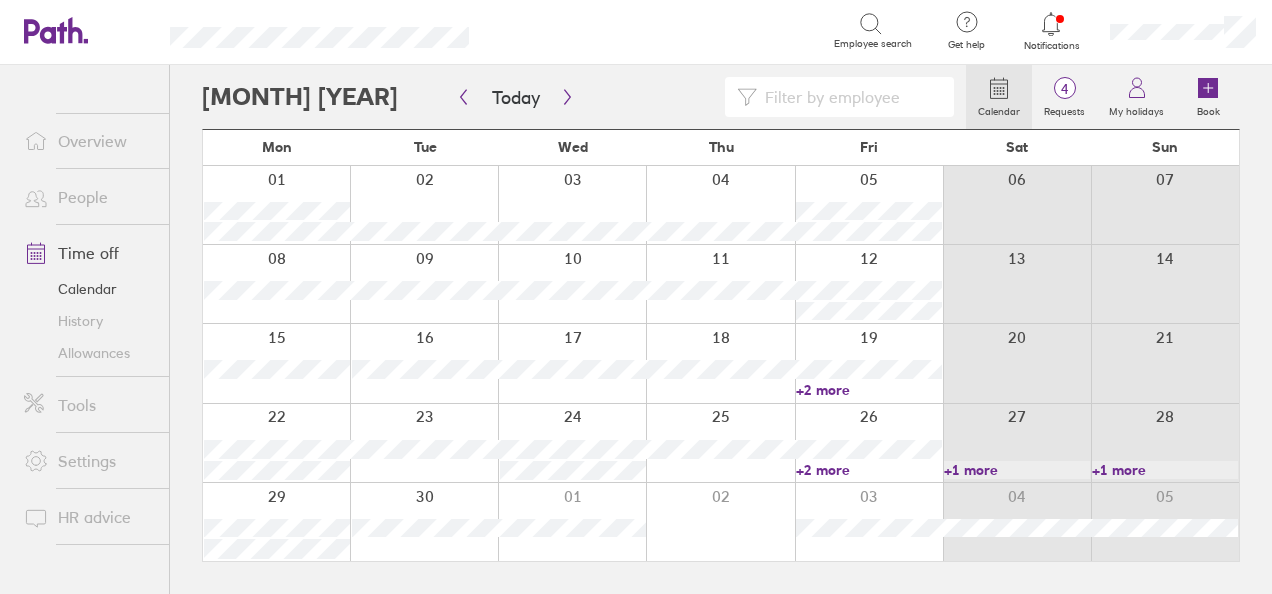 scroll, scrollTop: 0, scrollLeft: 0, axis: both 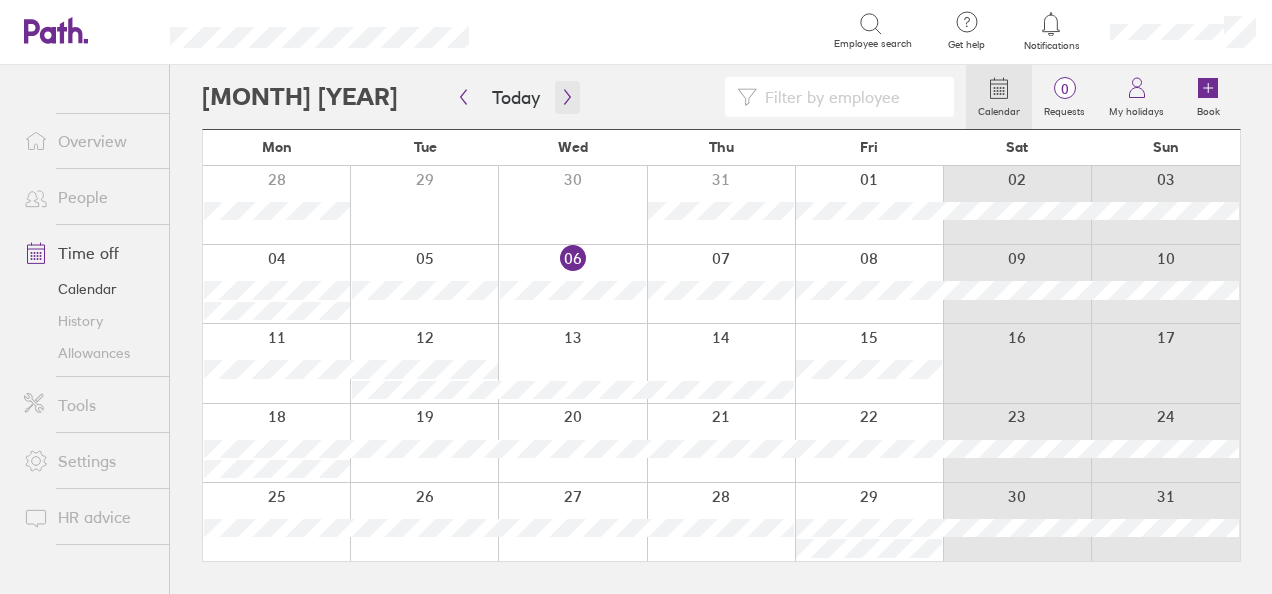 click 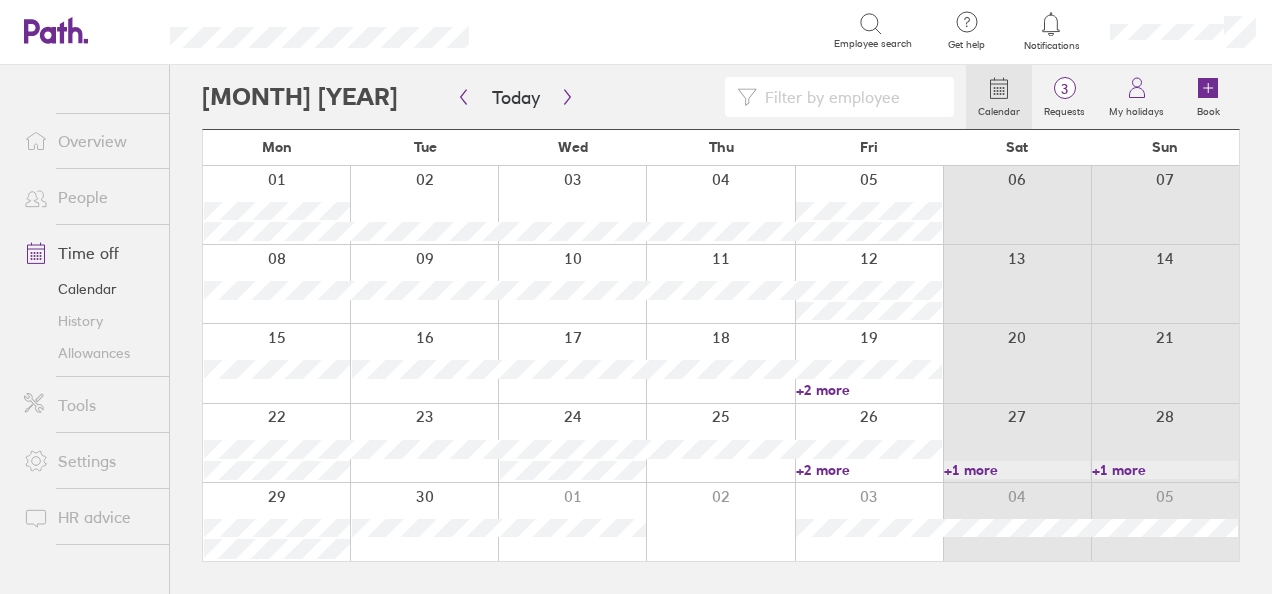click 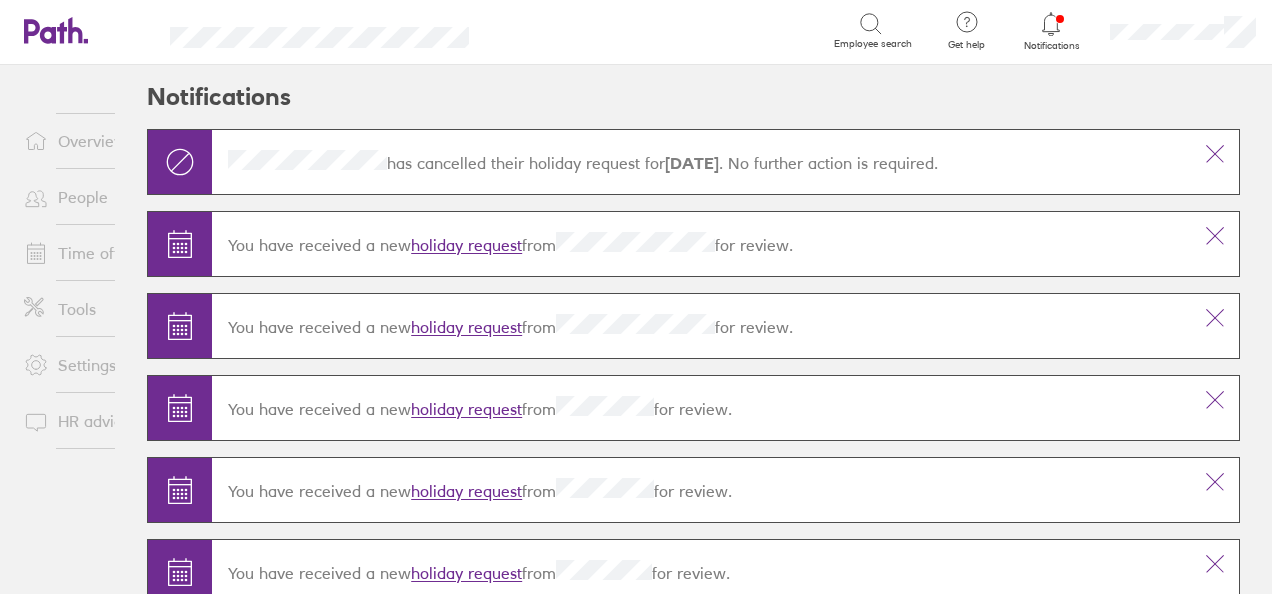 click on "holiday request" at bounding box center [466, 246] 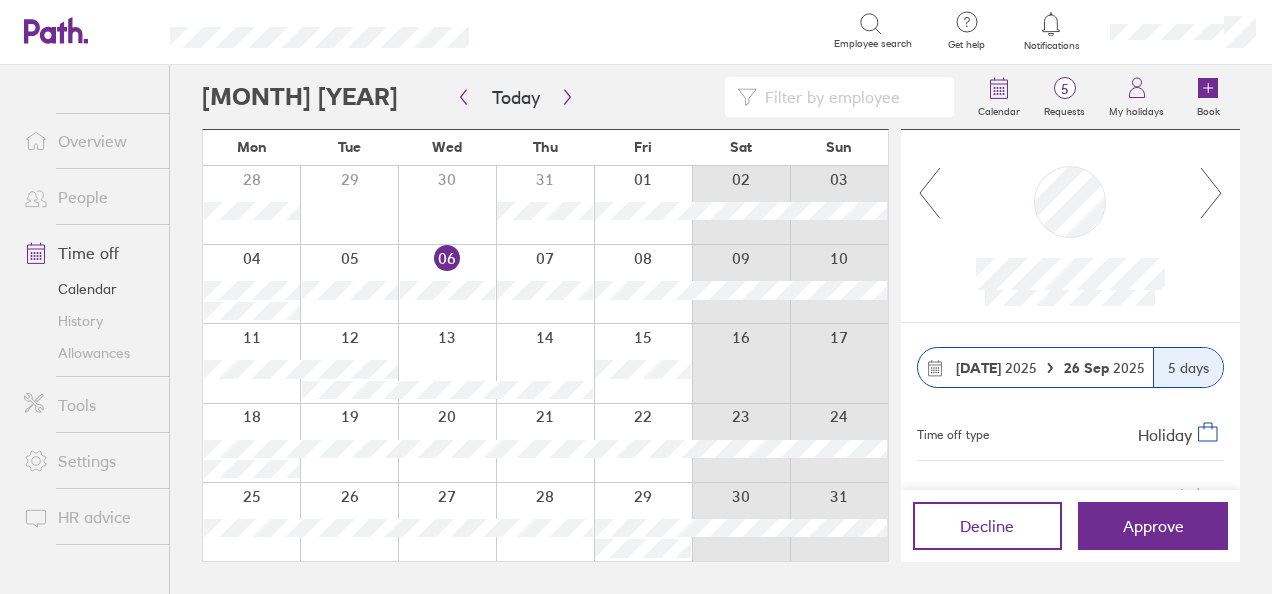 click 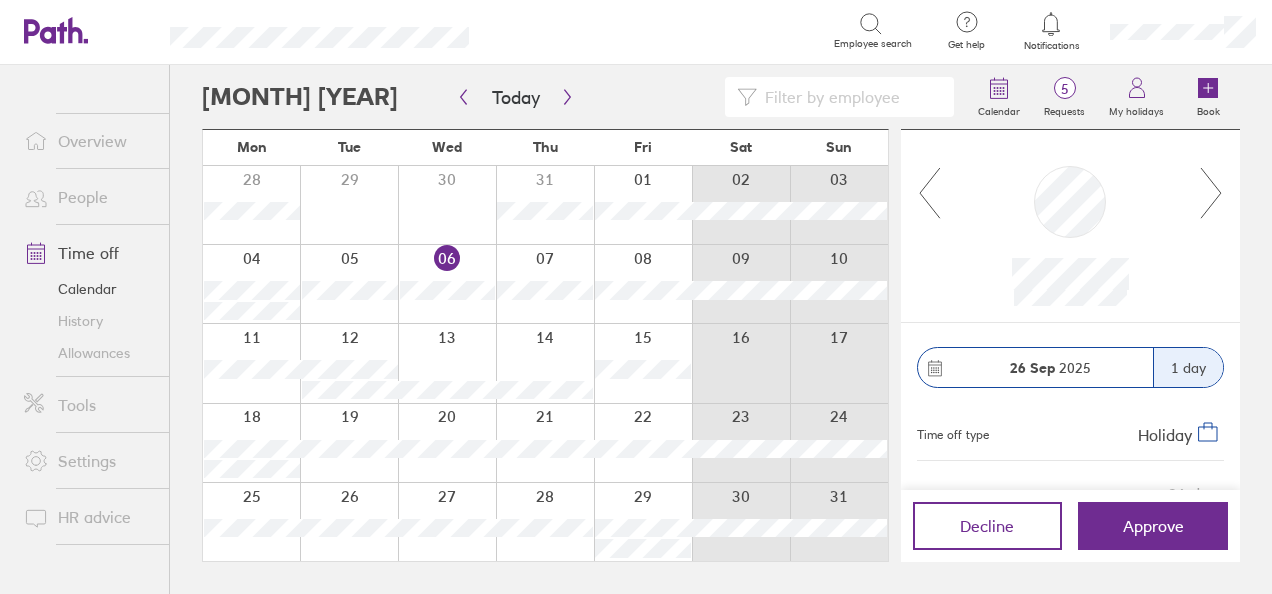click 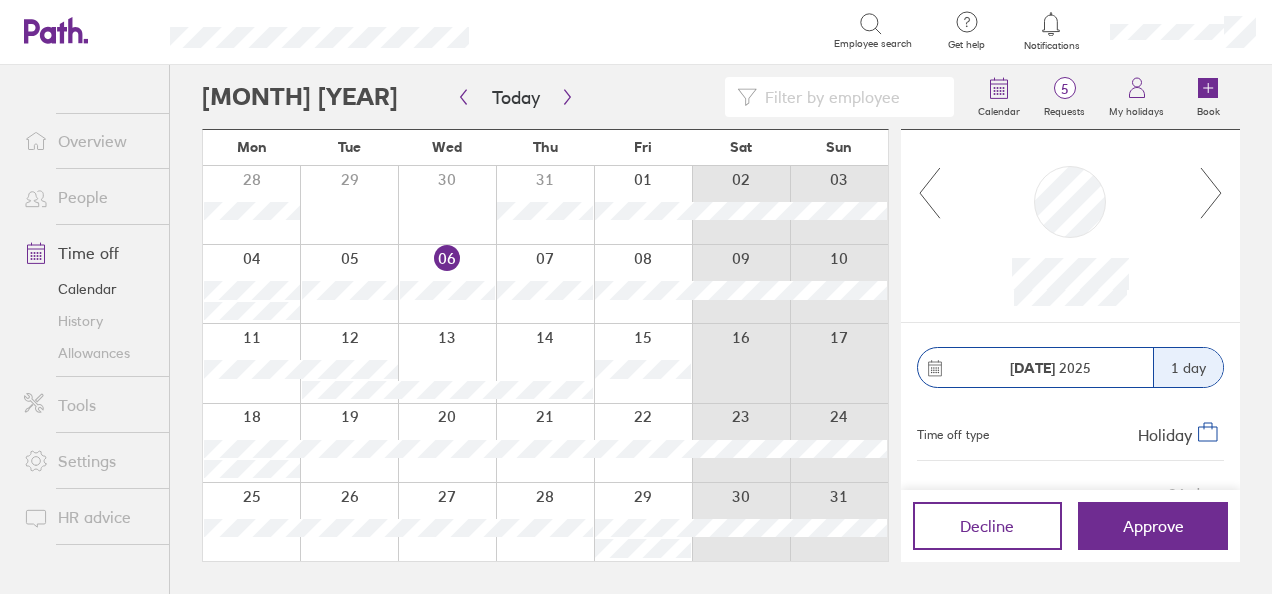 click 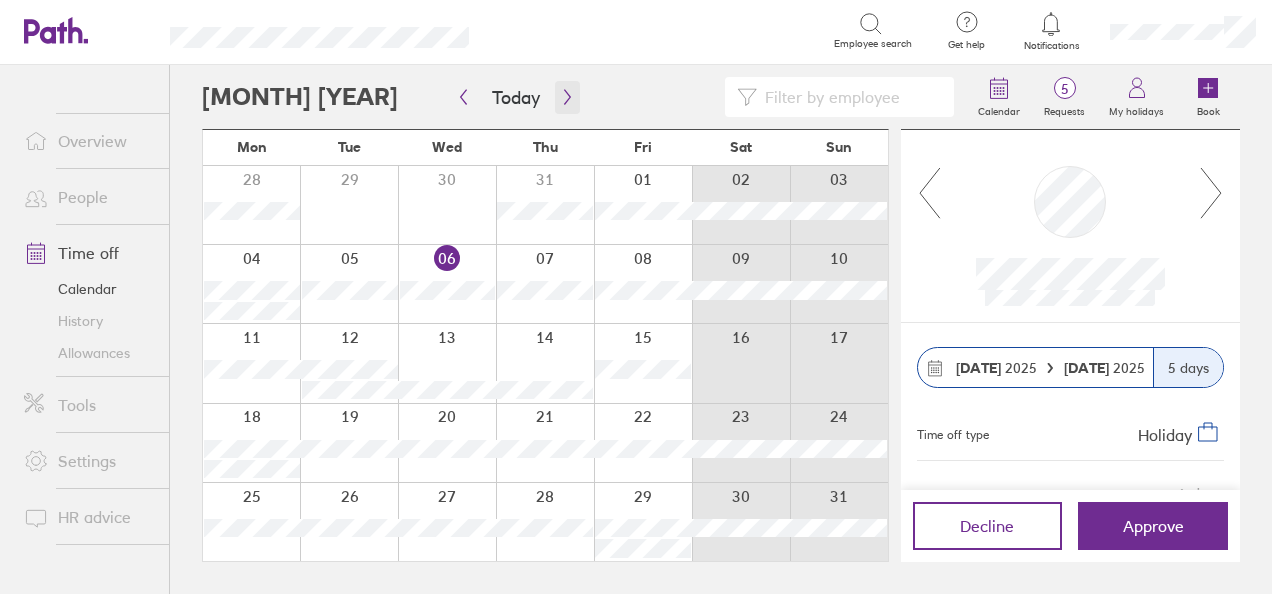 click 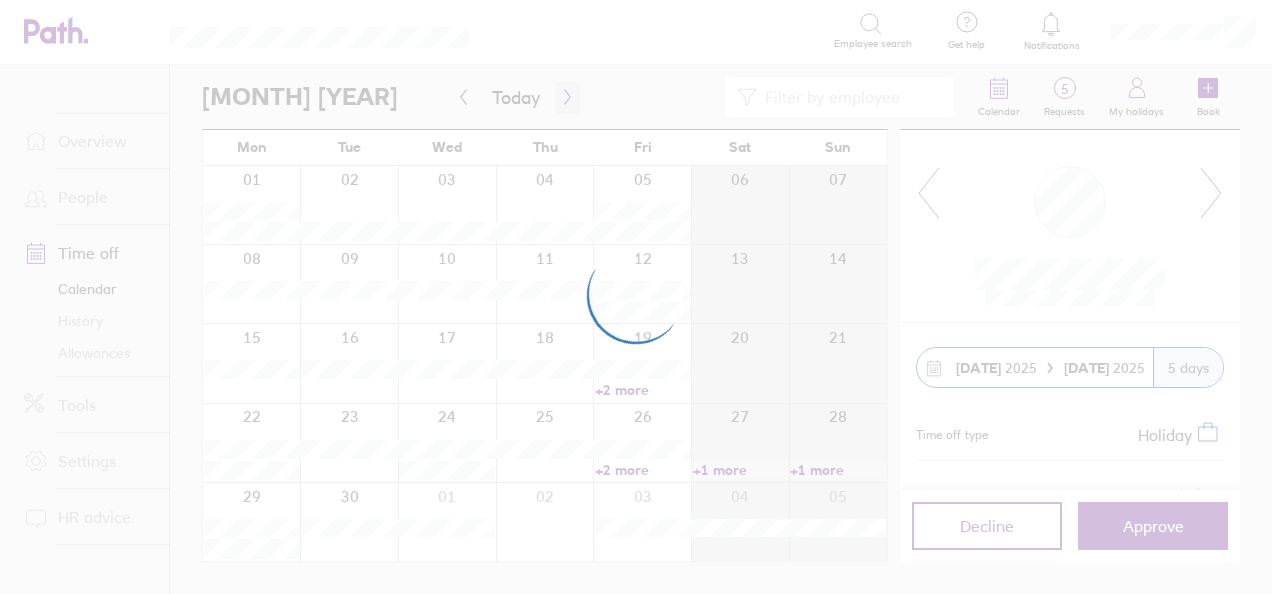 click at bounding box center (636, 297) 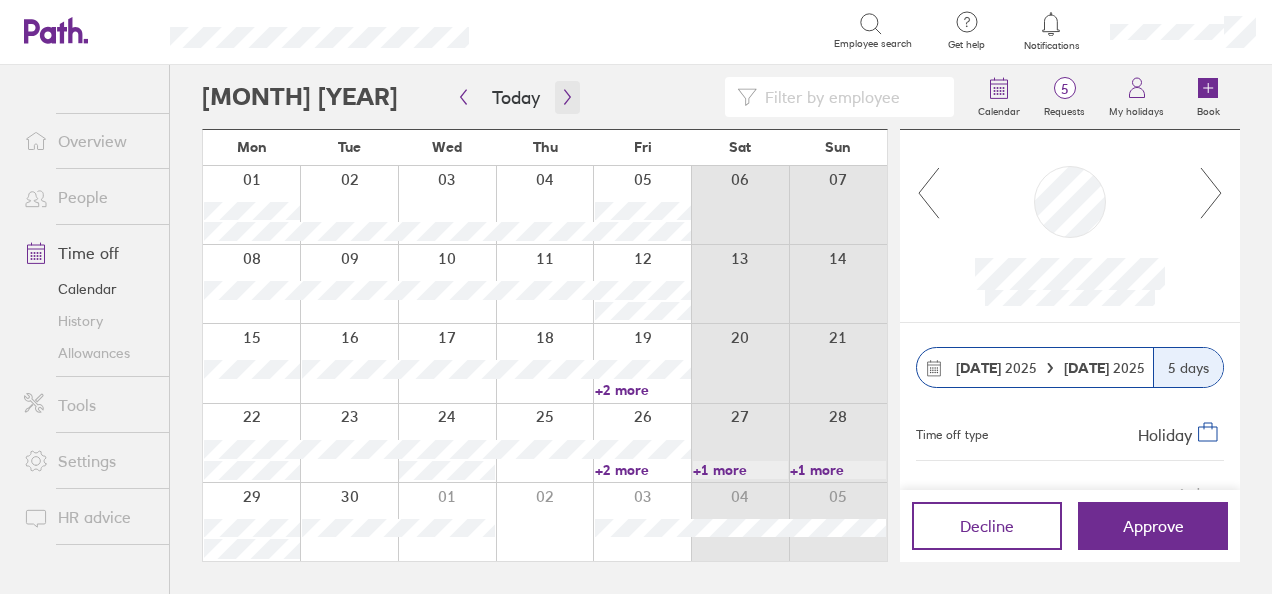 click 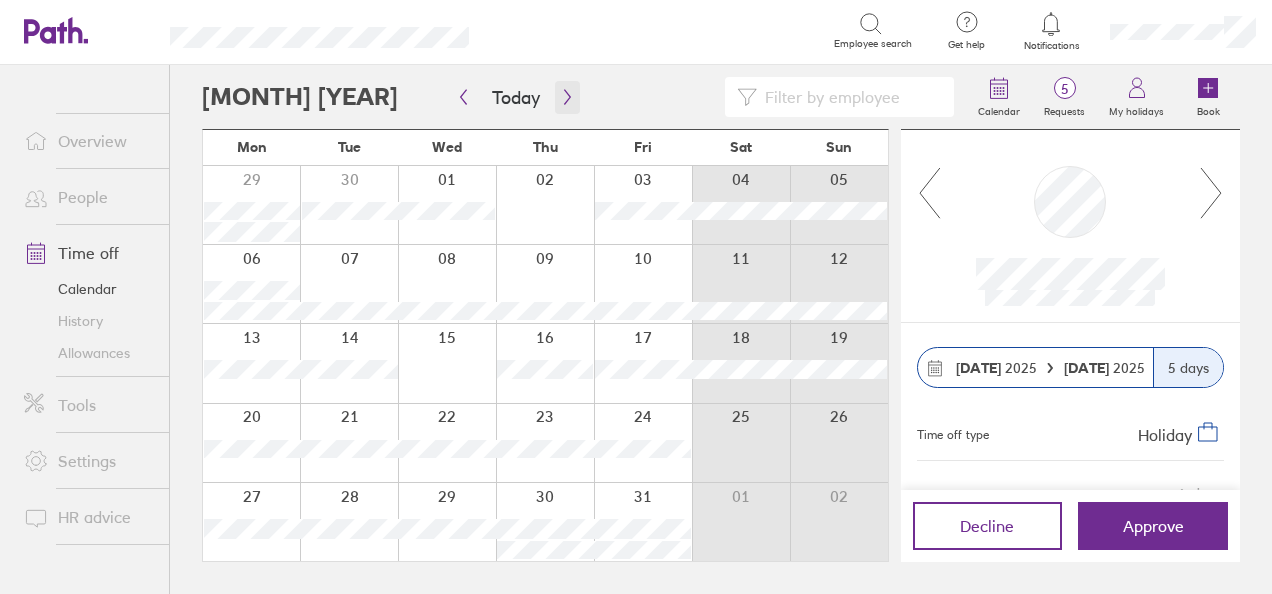 click 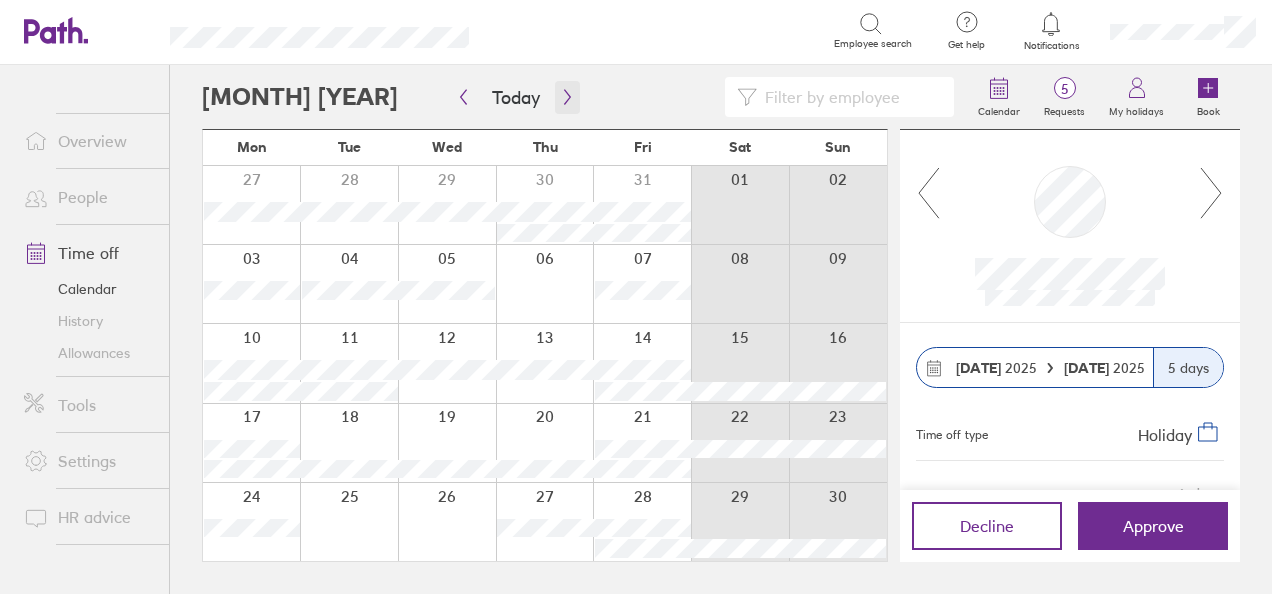 click 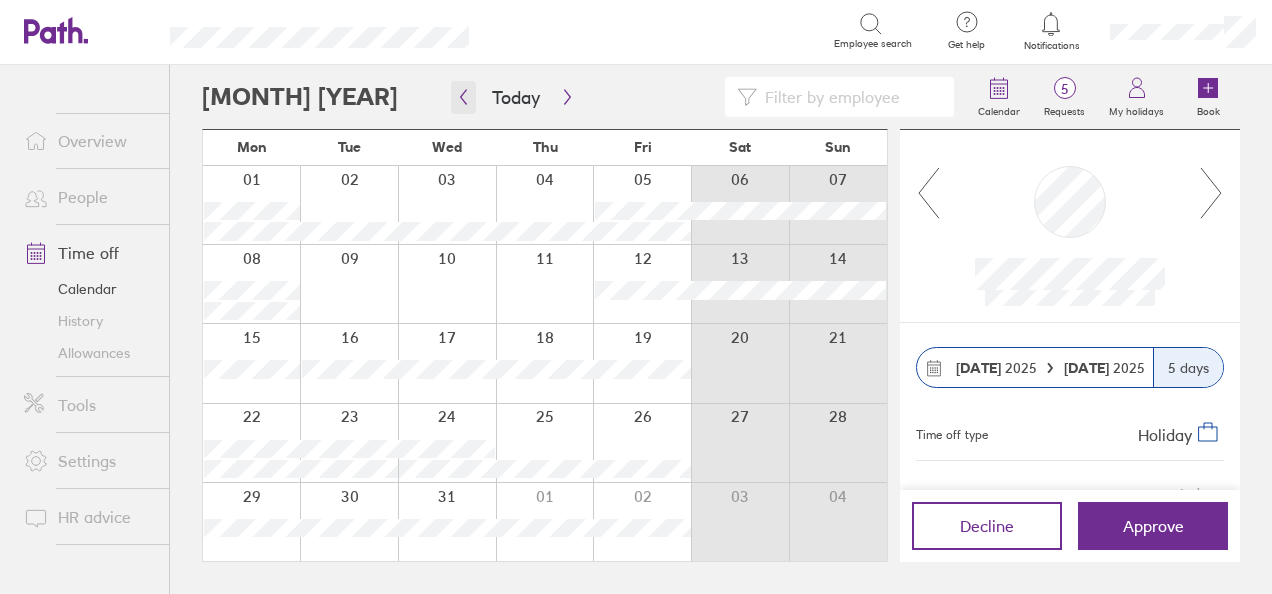 click 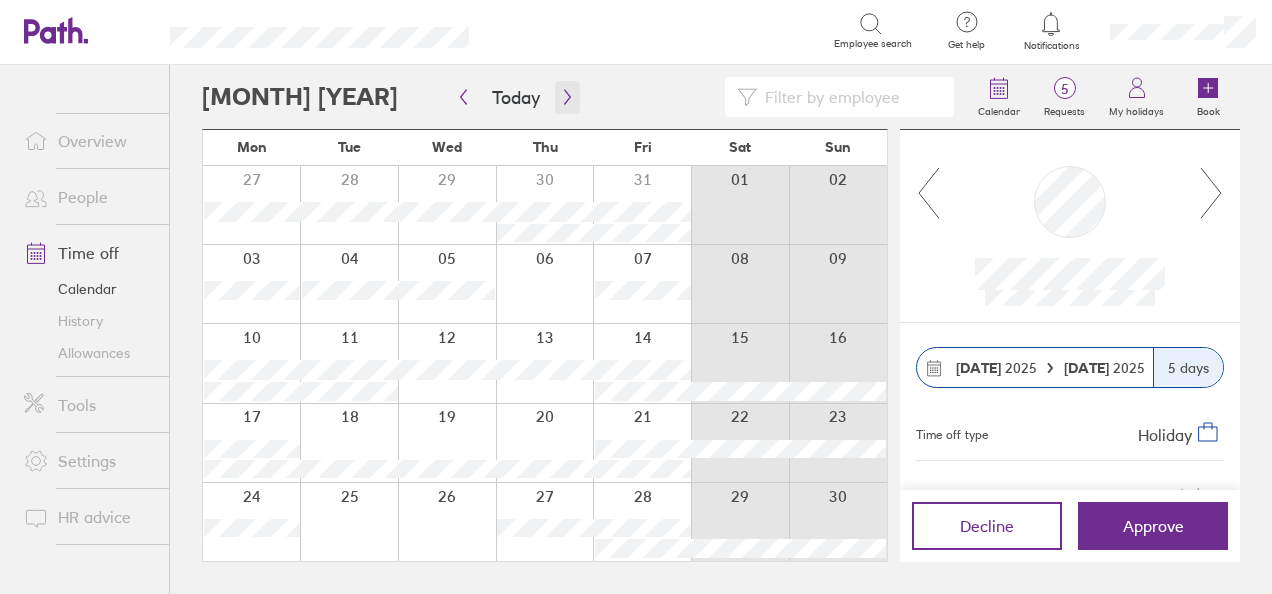 click 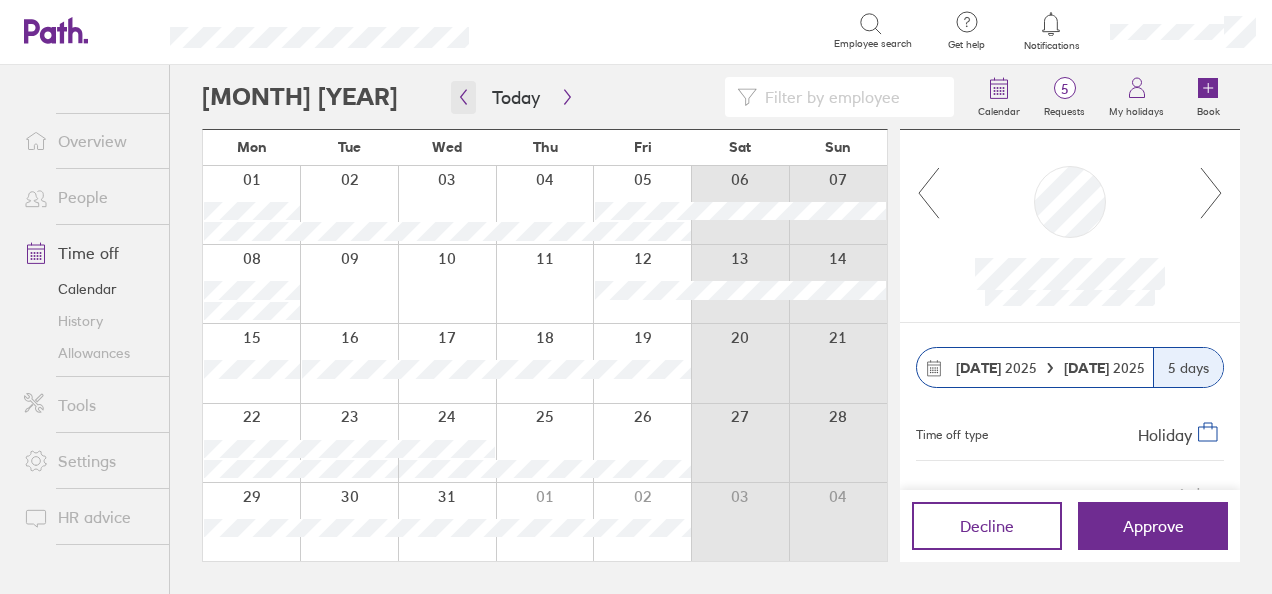 click 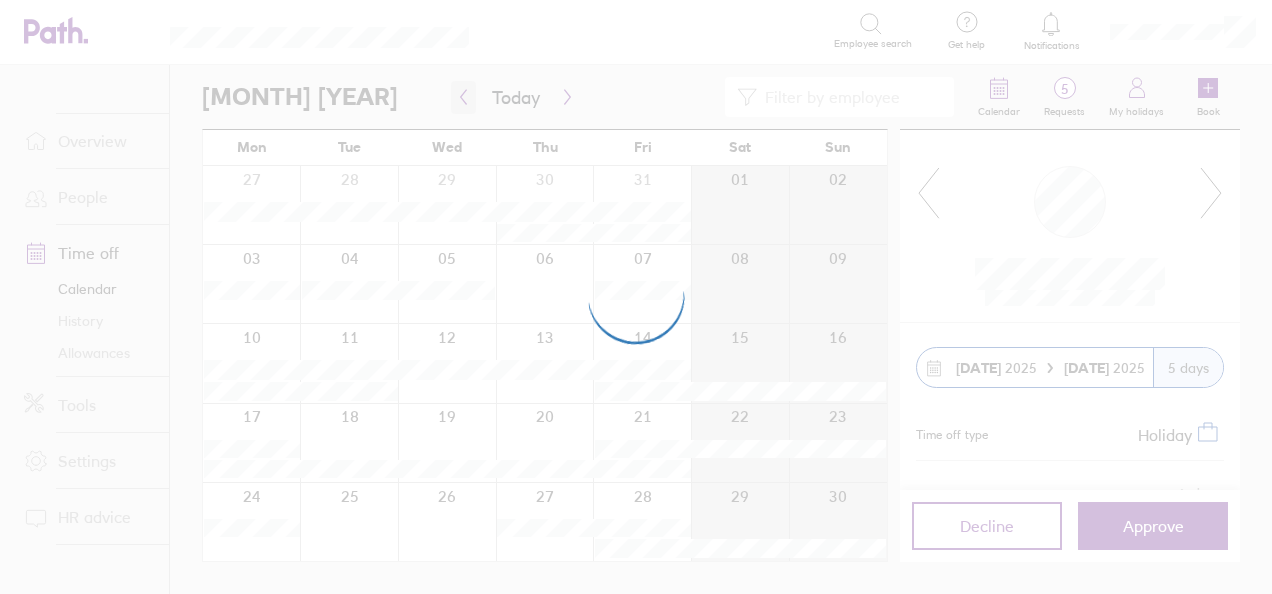 click at bounding box center (636, 297) 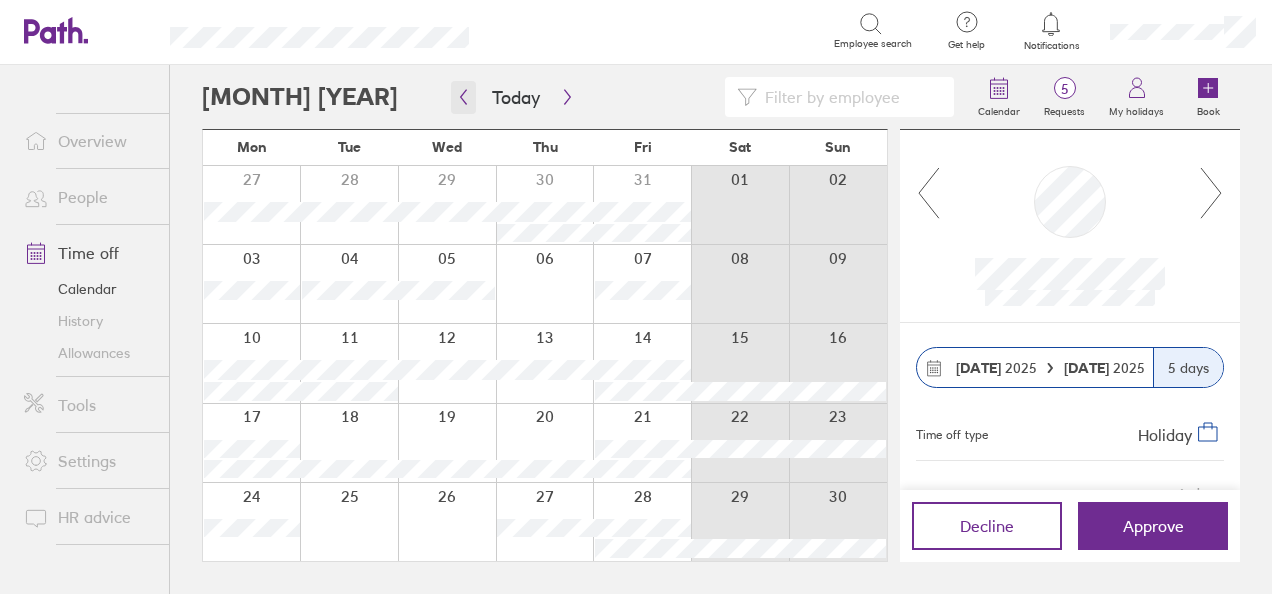 click 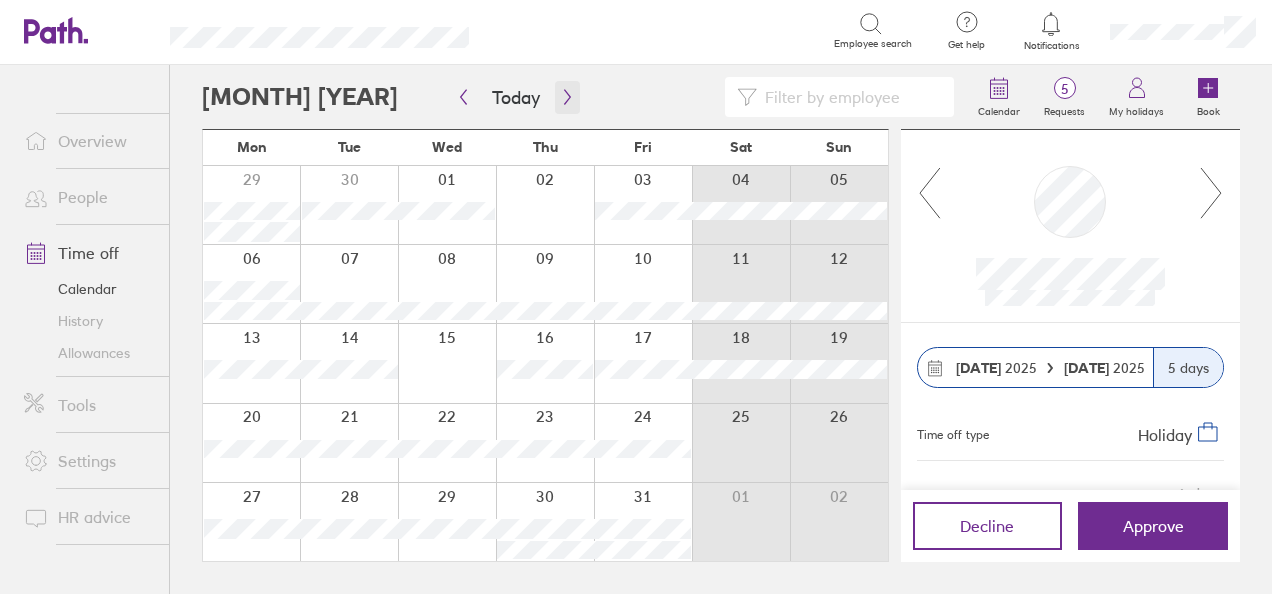 click 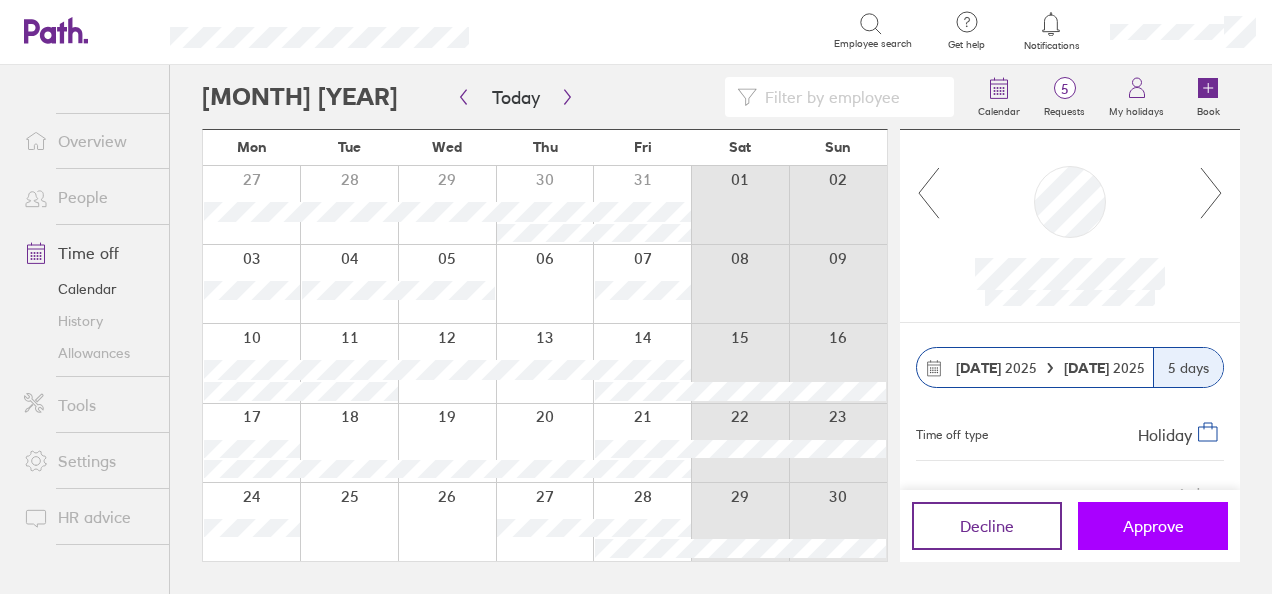click on "Approve" at bounding box center (1153, 526) 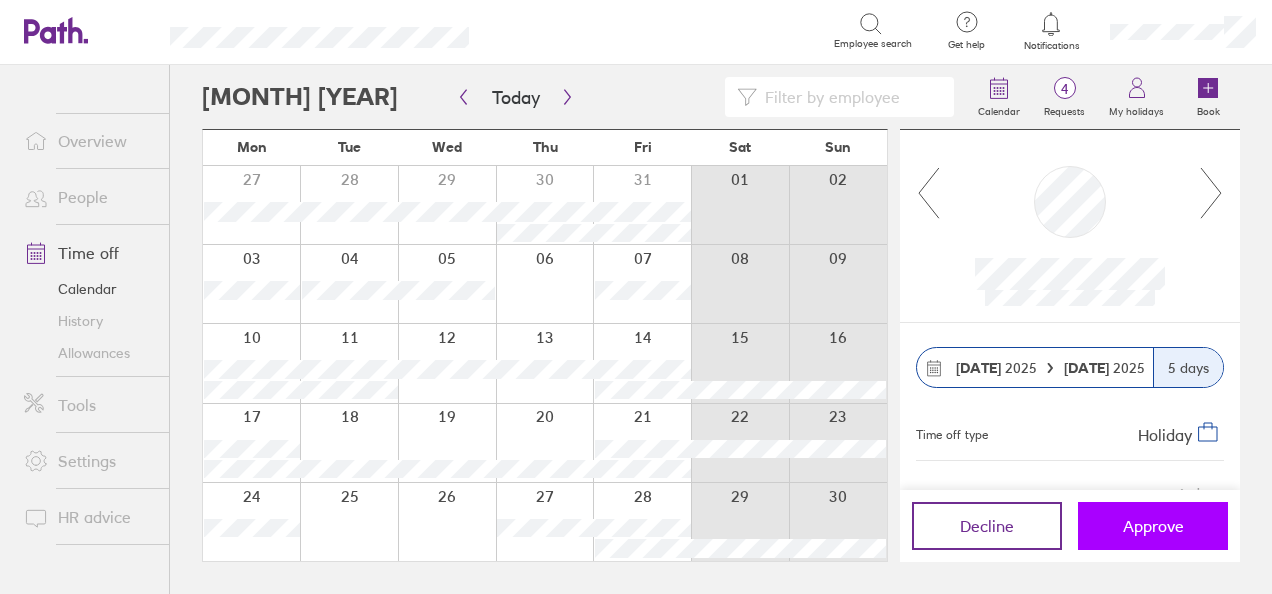 click on "Approve" at bounding box center [1153, 526] 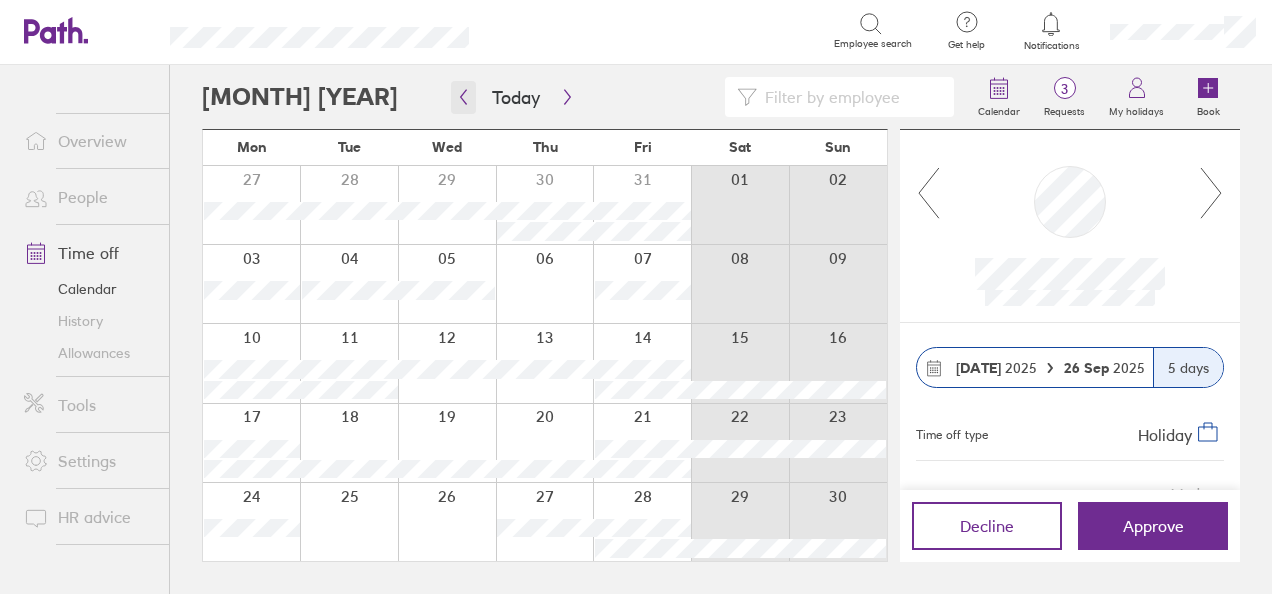 click 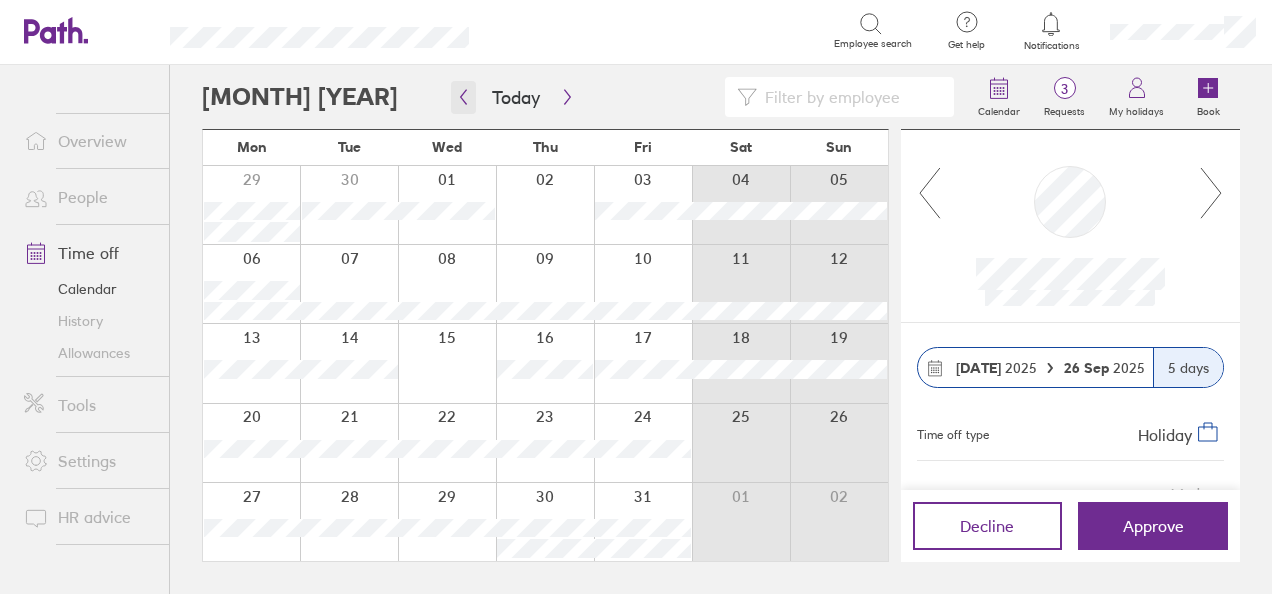 click 